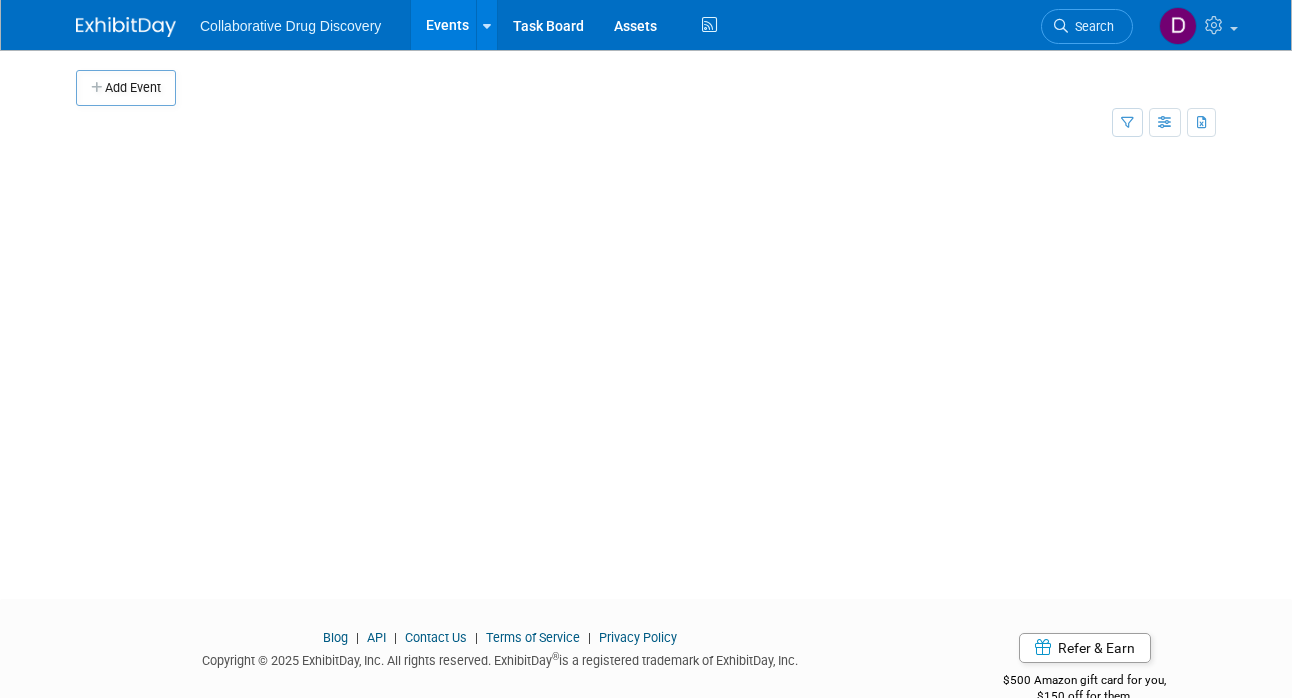 scroll, scrollTop: 0, scrollLeft: 0, axis: both 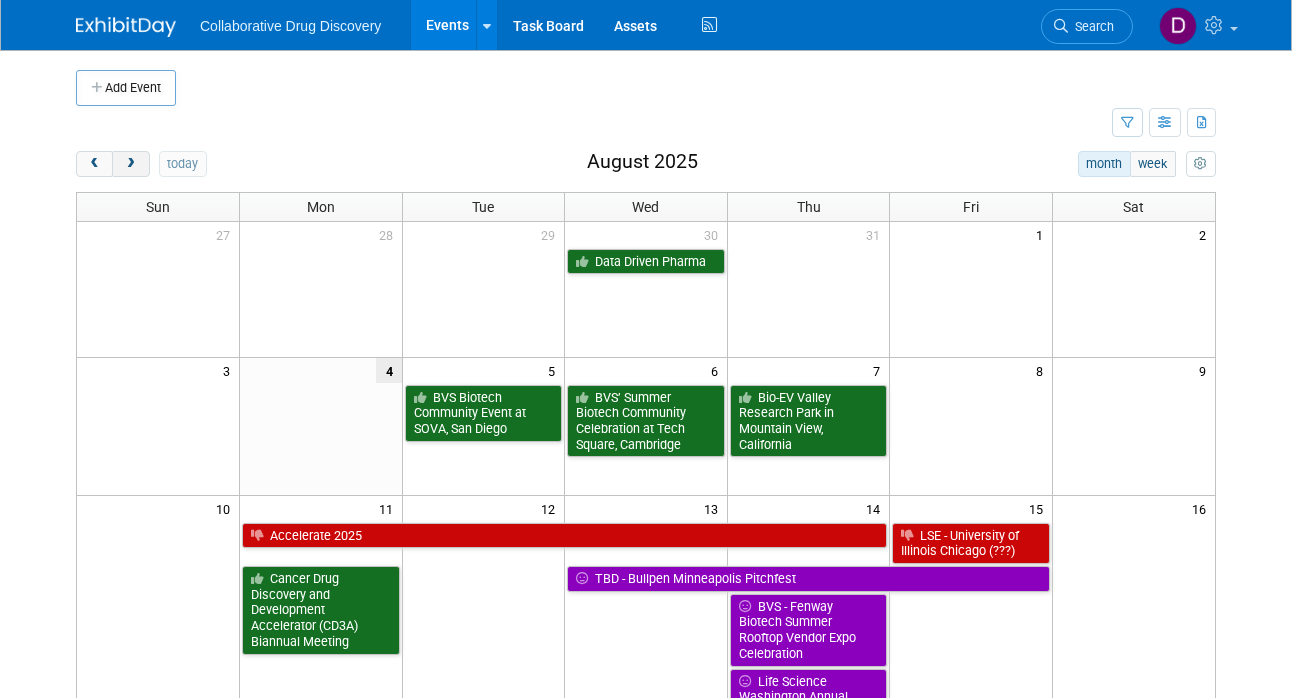 click at bounding box center [130, 164] 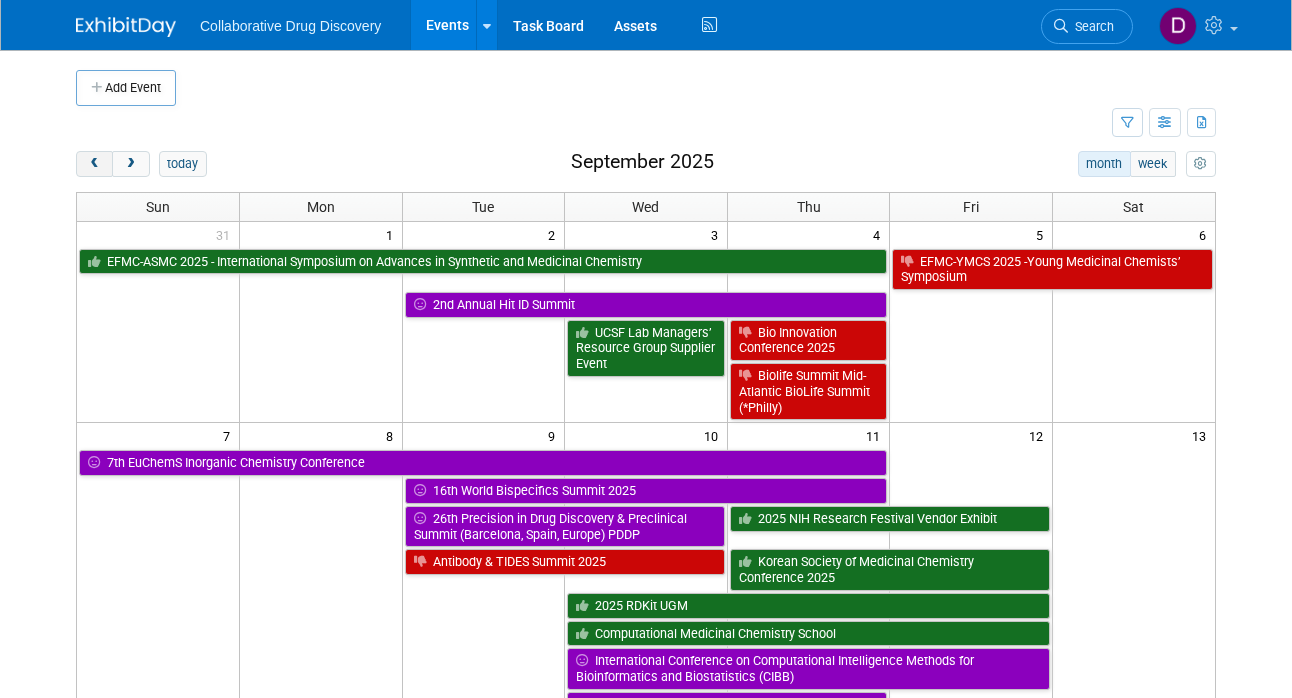 click at bounding box center [94, 164] 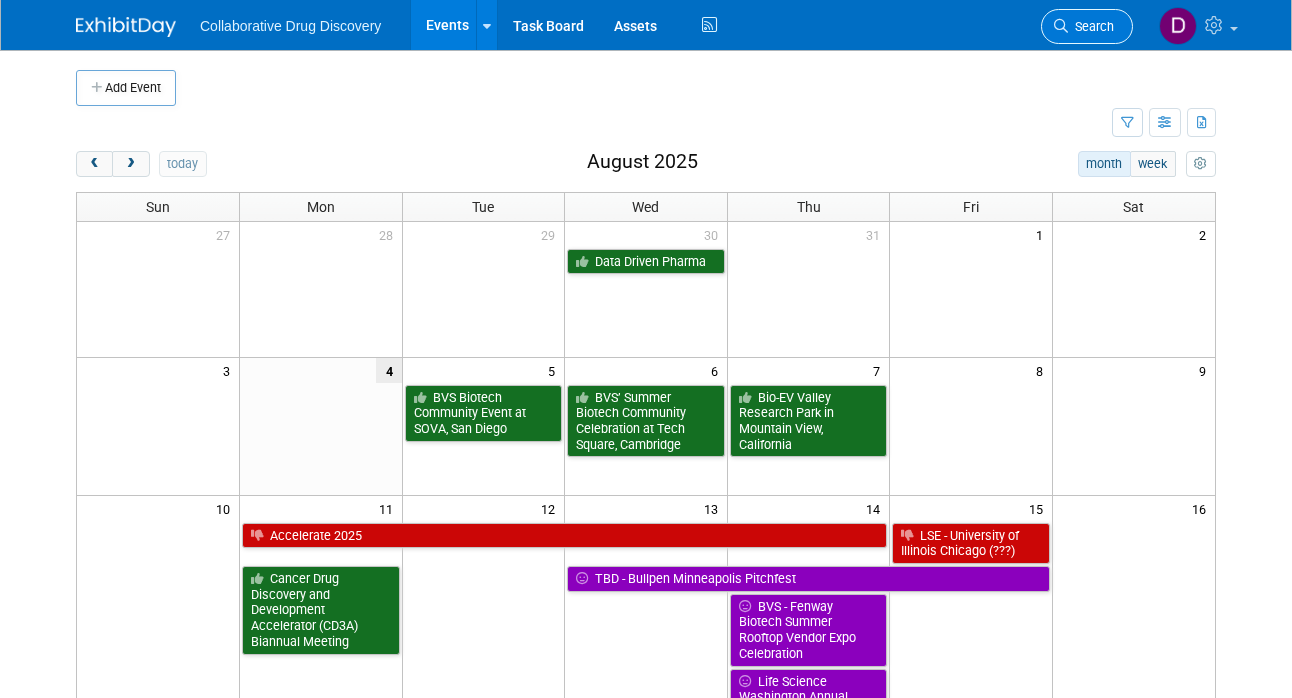 click on "Search" at bounding box center (1091, 26) 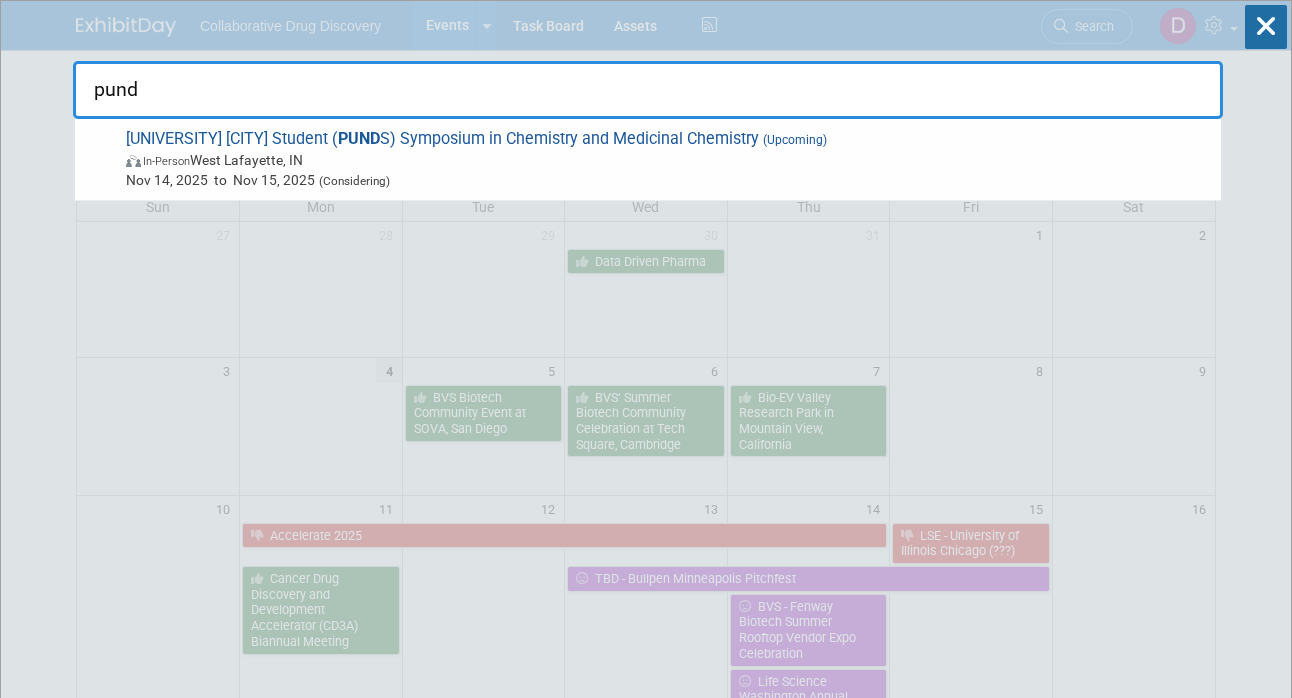 type on "punds" 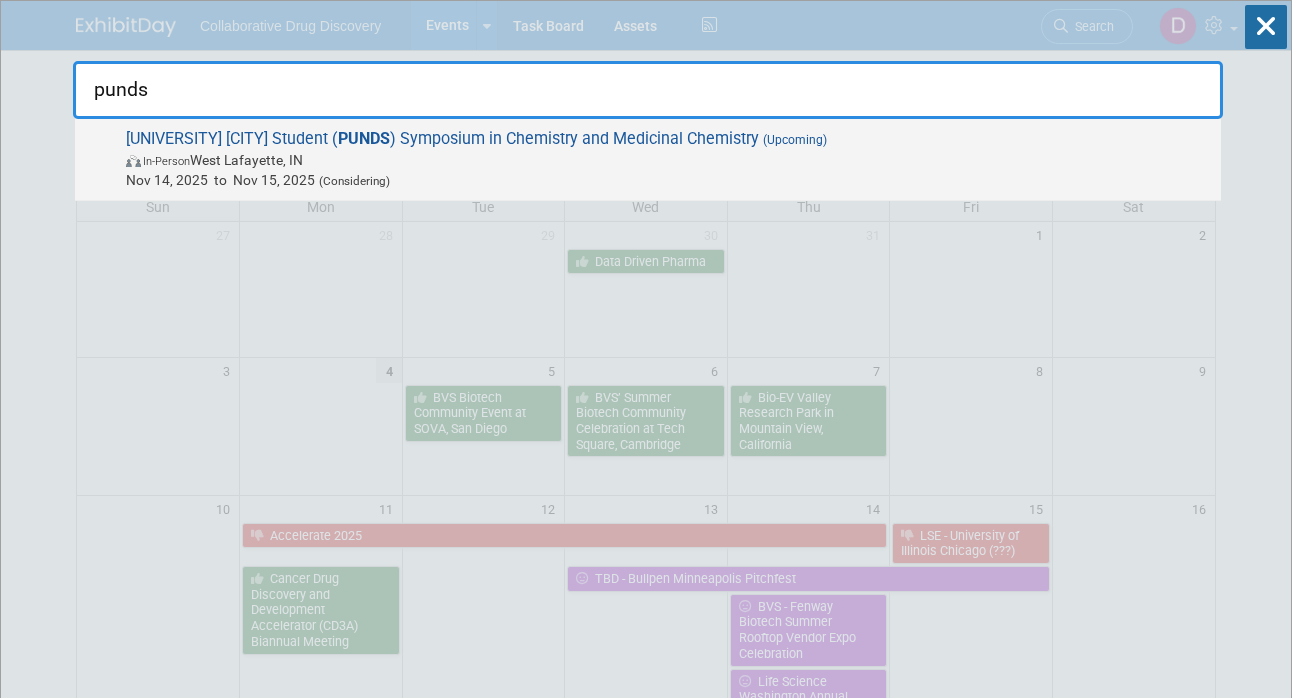 click on "[DATE]  to  [DATE]  (Considering)" at bounding box center (668, 180) 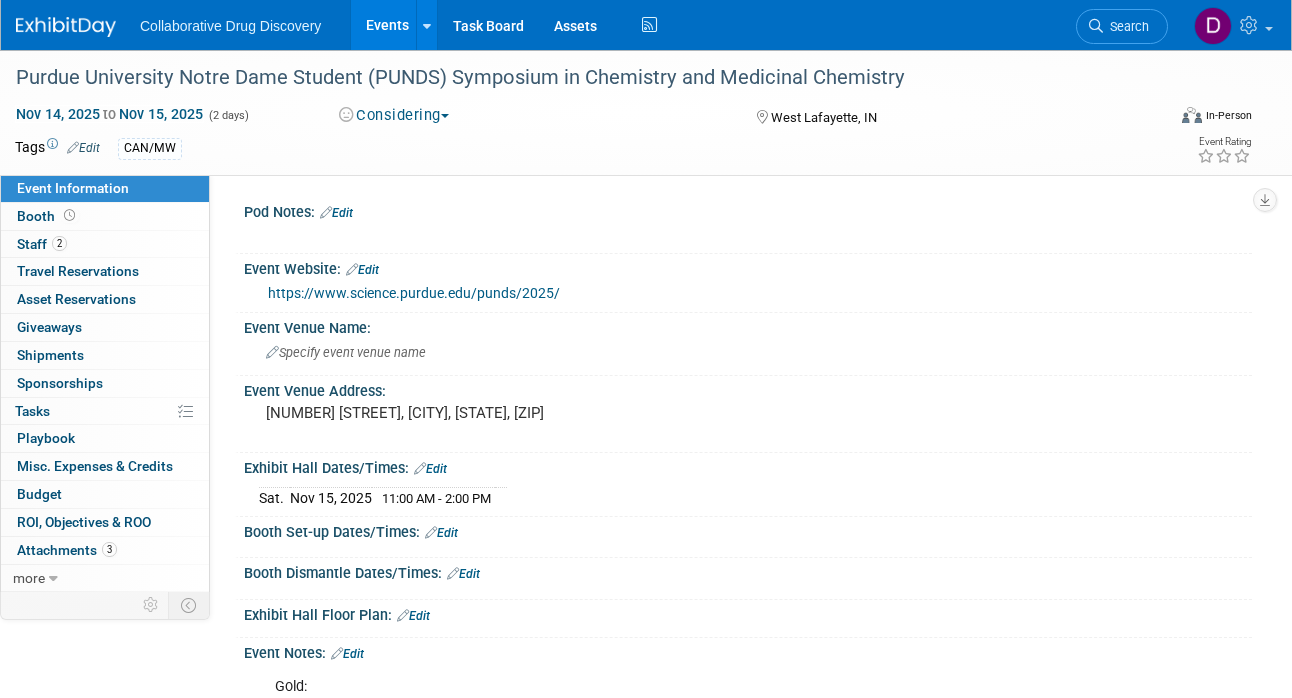 scroll, scrollTop: 0, scrollLeft: 0, axis: both 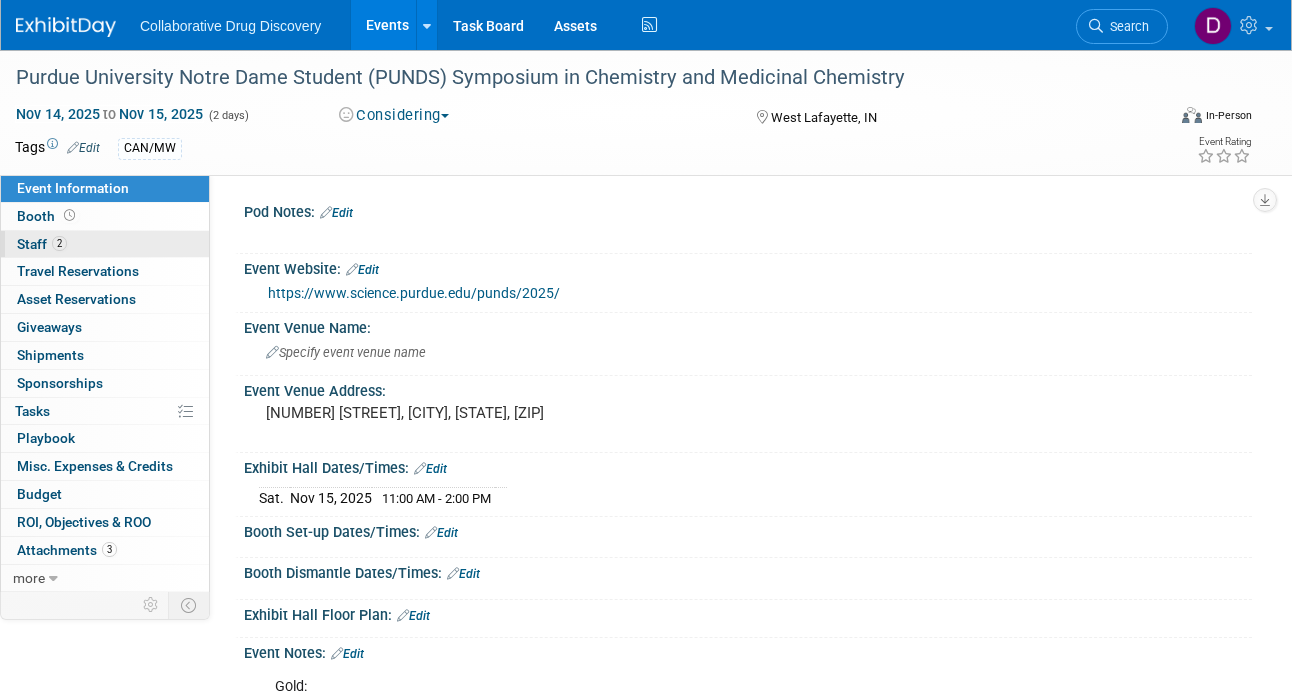 click on "2
Staff 2" at bounding box center [105, 244] 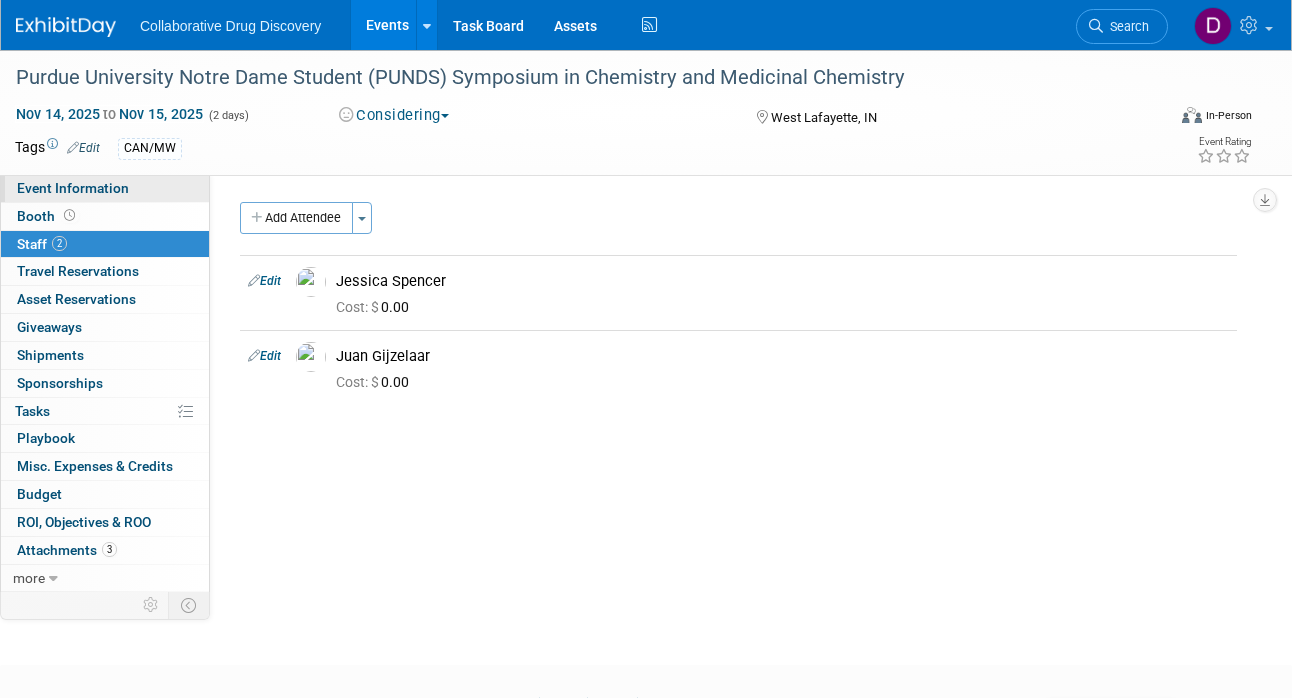 click on "Event Information" at bounding box center [73, 188] 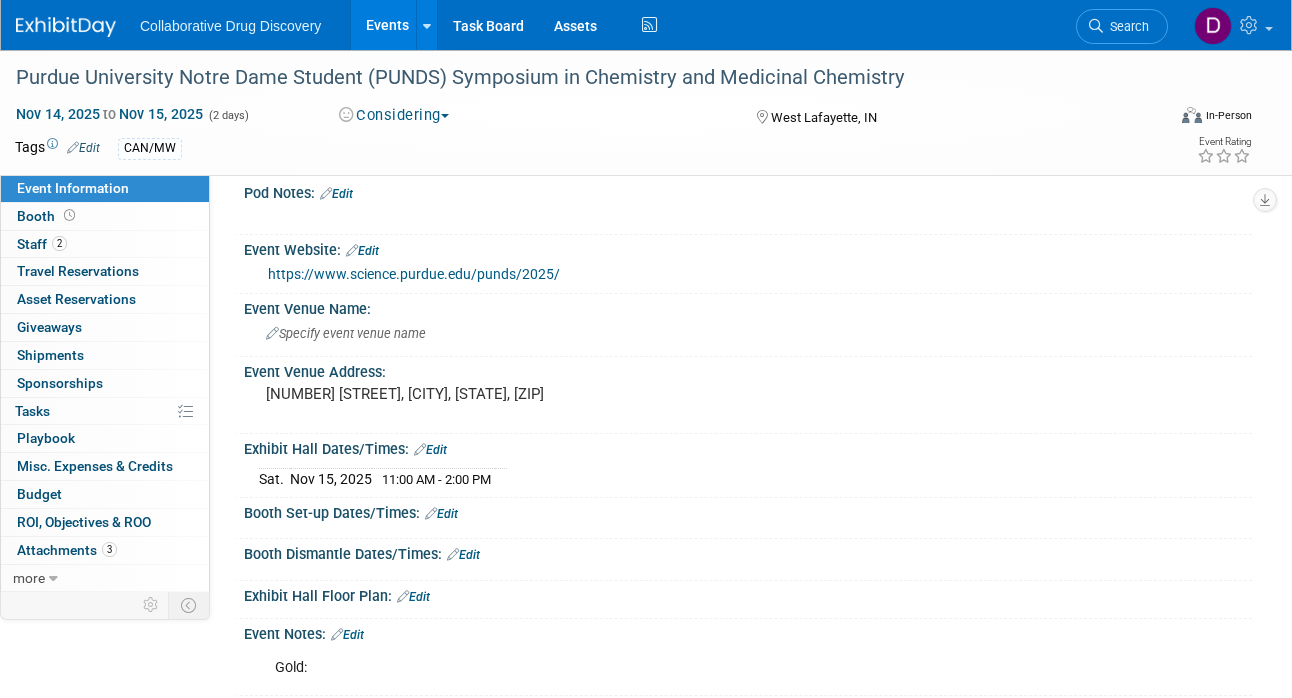scroll, scrollTop: 265, scrollLeft: 0, axis: vertical 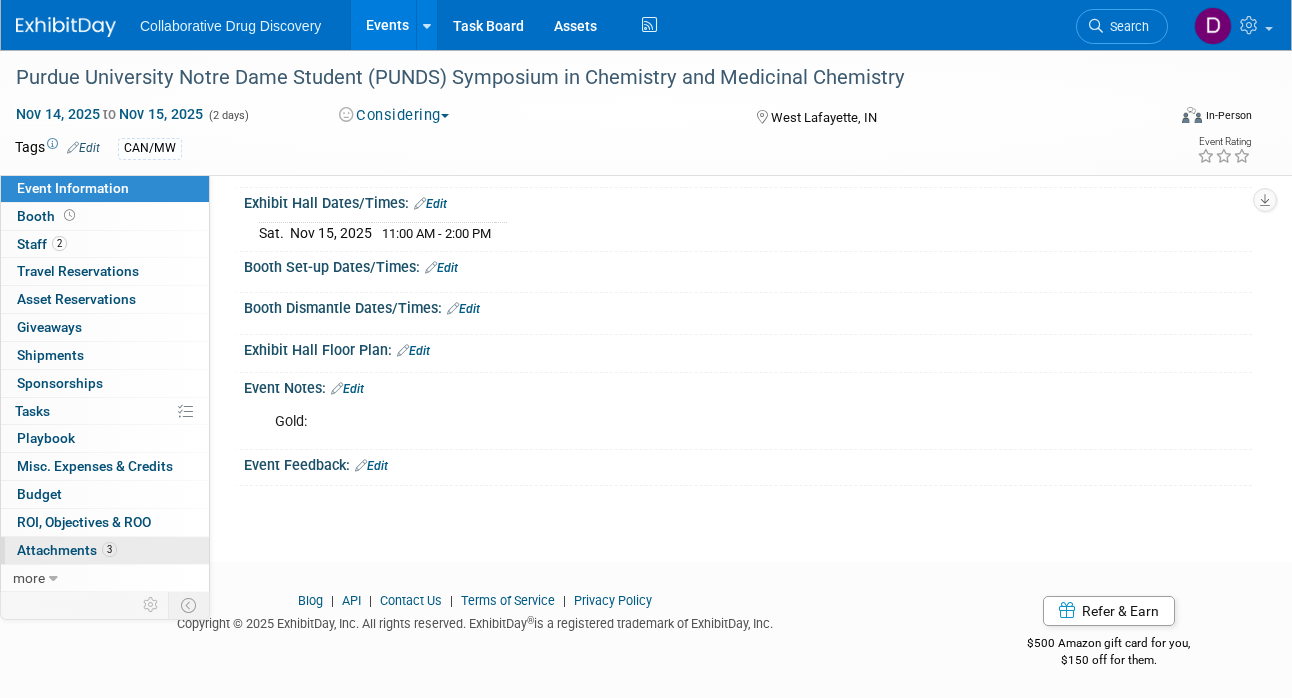 click on "Attachments 3" at bounding box center [67, 550] 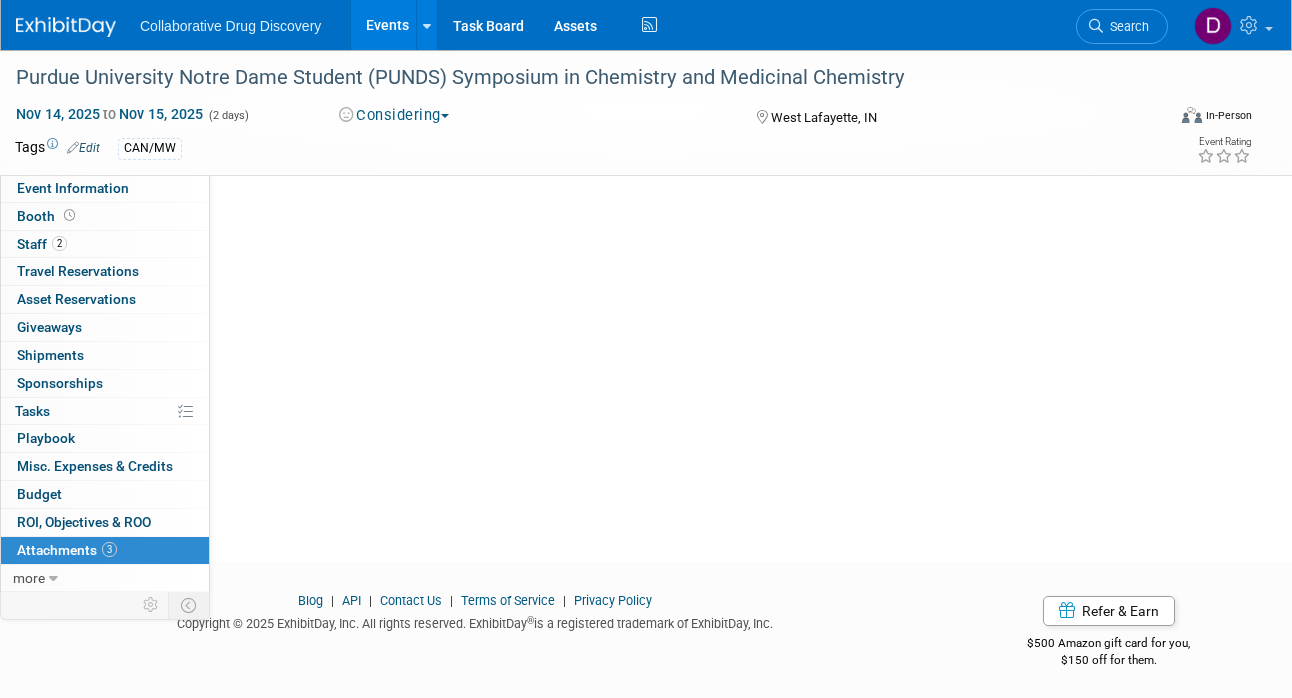 scroll, scrollTop: 0, scrollLeft: 0, axis: both 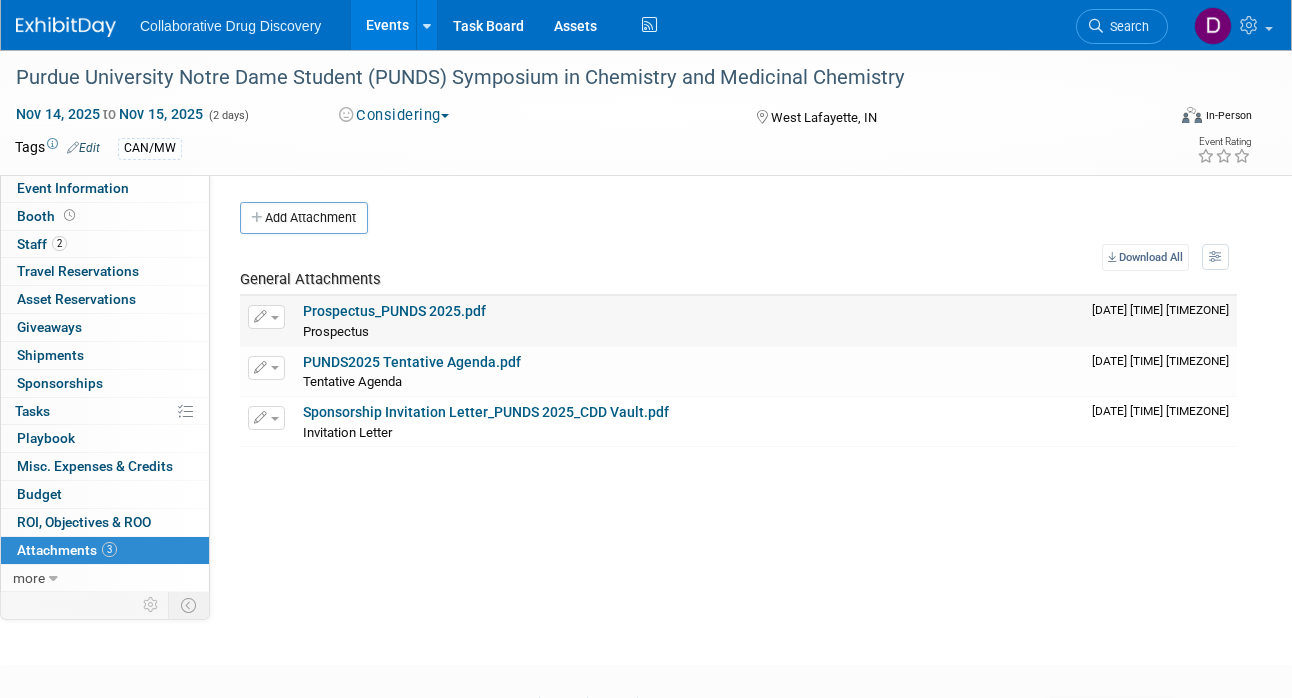 click on "Prospectus_PUNDS 2025.pdf" at bounding box center [394, 311] 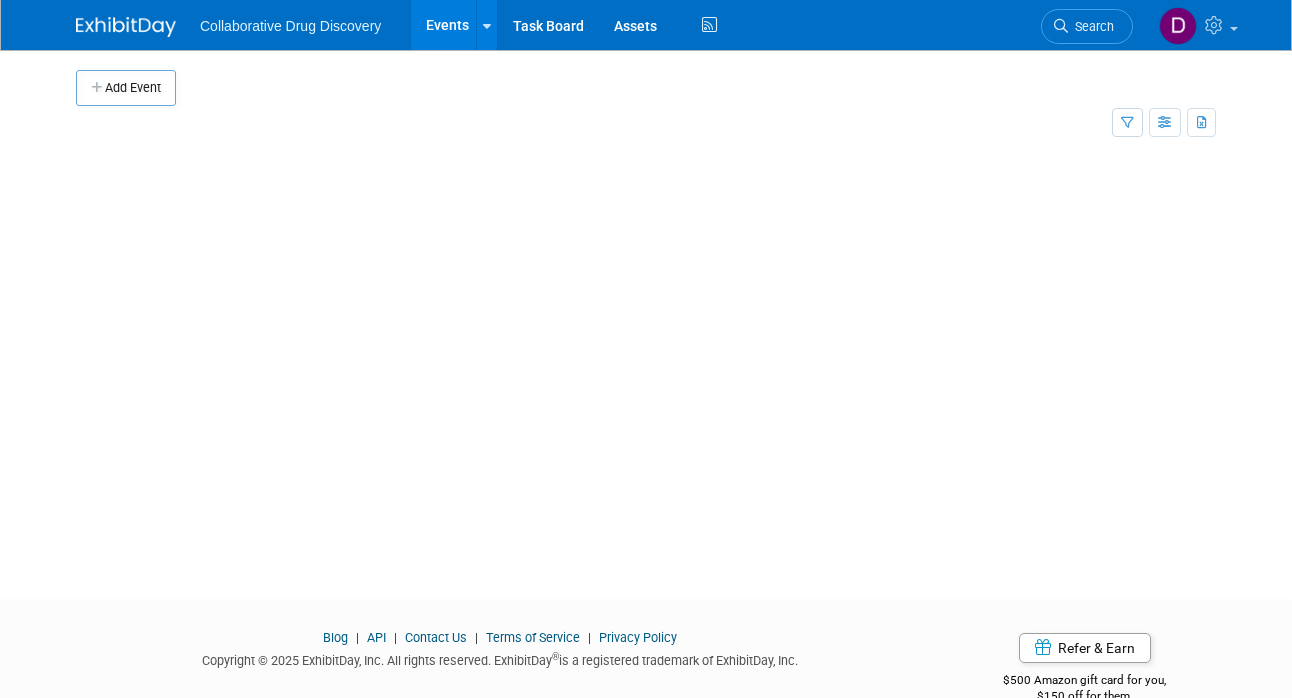 scroll, scrollTop: 0, scrollLeft: 0, axis: both 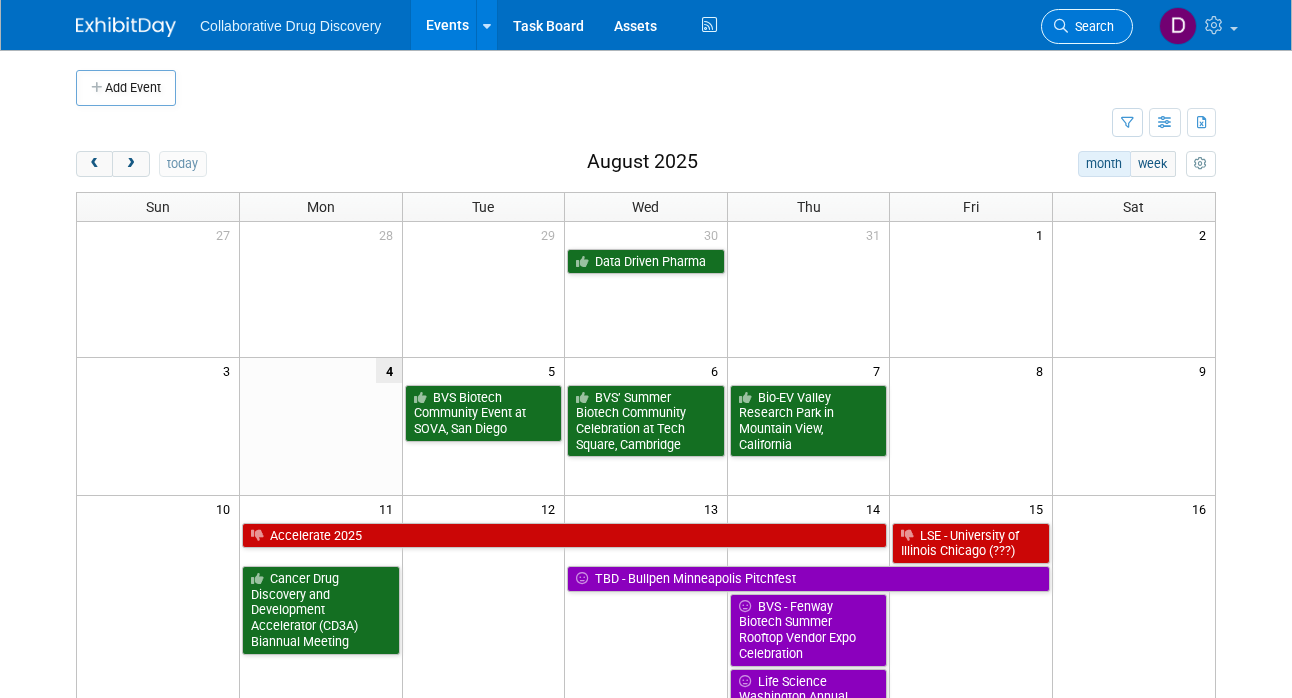 click at bounding box center [1061, 26] 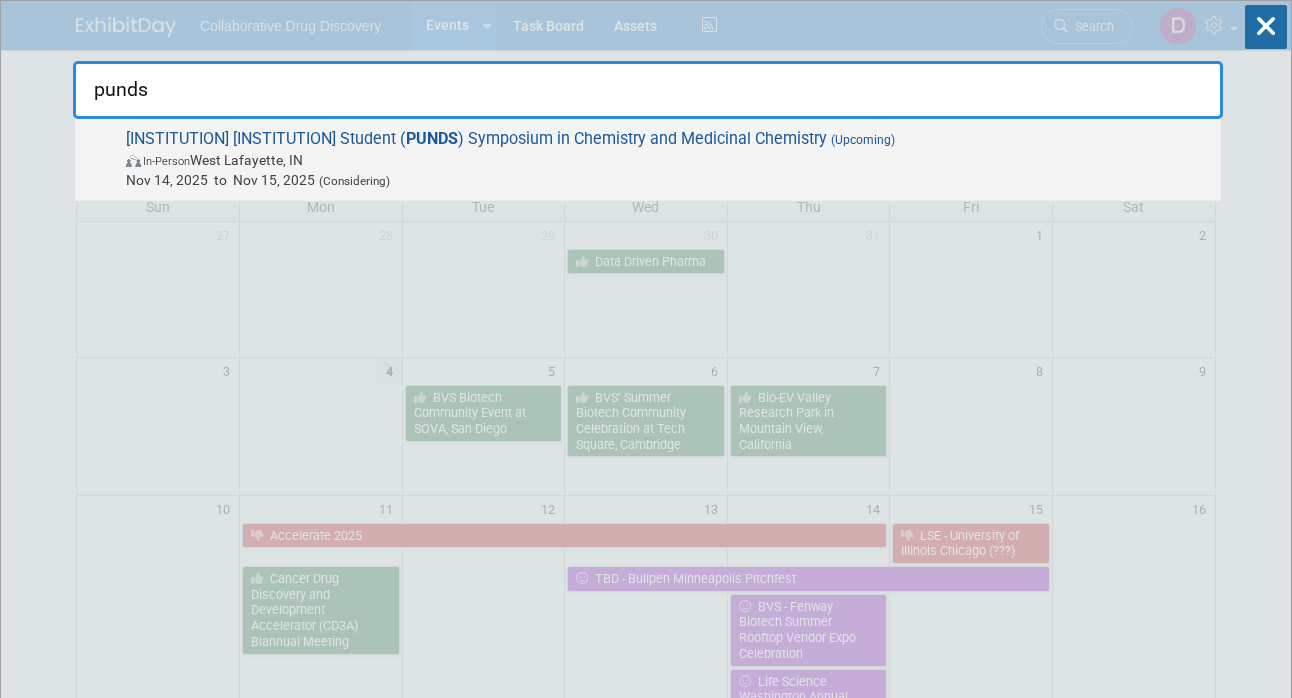 type on "punds" 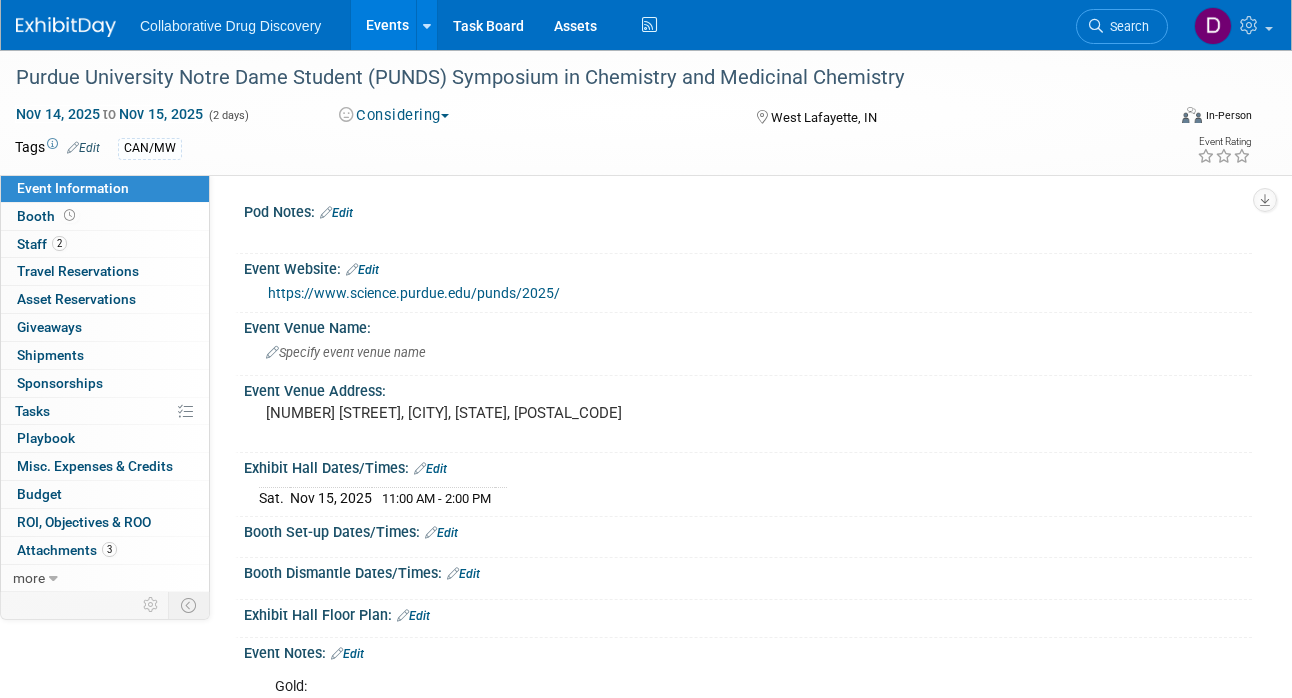scroll, scrollTop: 0, scrollLeft: 0, axis: both 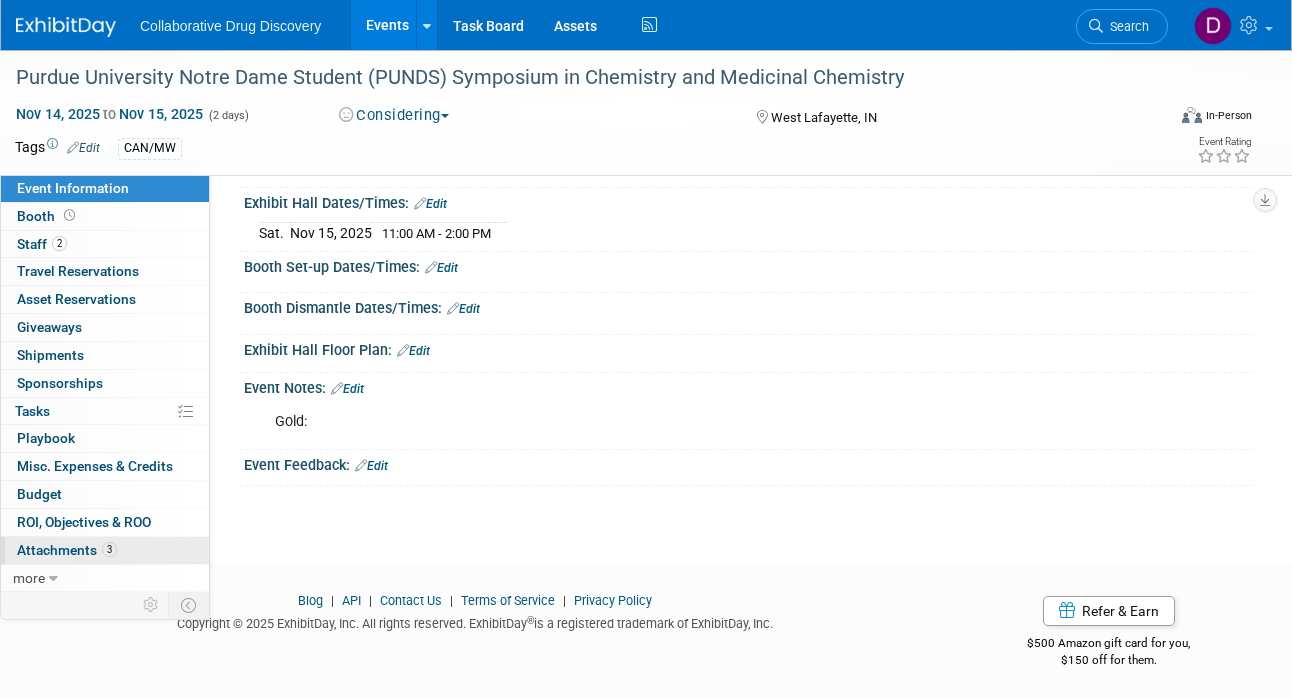 click on "Attachments 3" at bounding box center (67, 550) 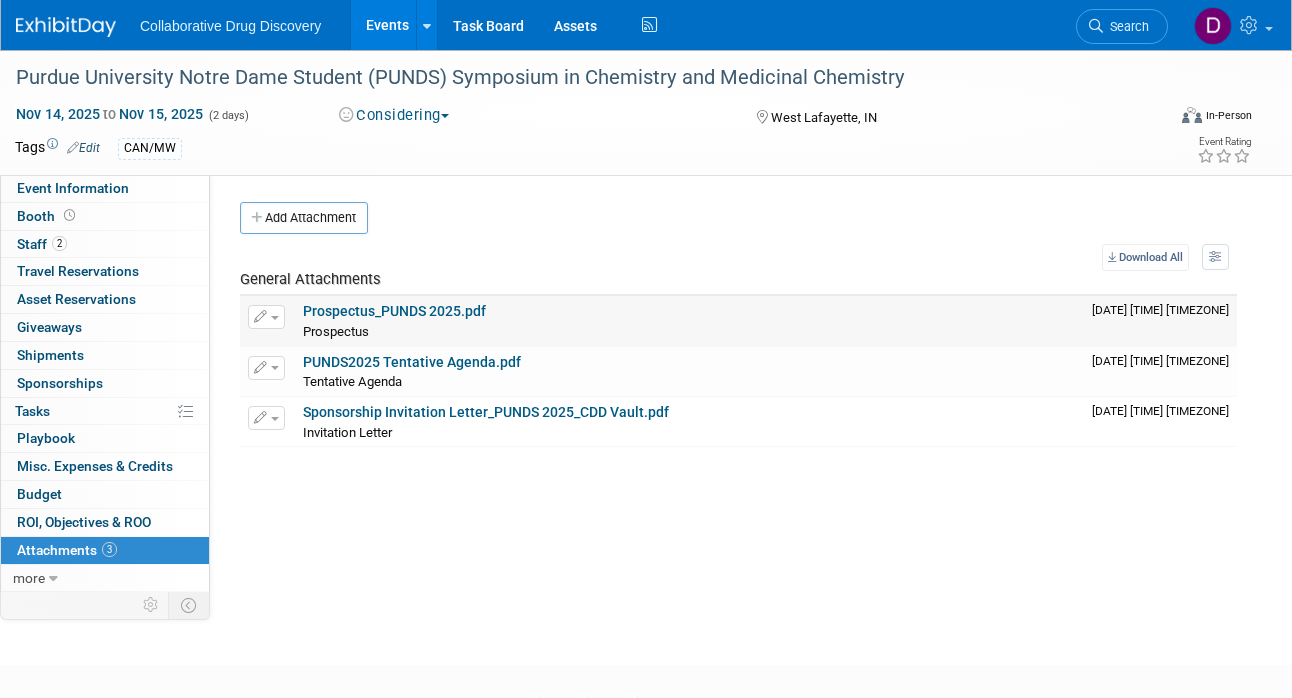 click on "Prospectus_PUNDS 2025.pdf" at bounding box center [394, 311] 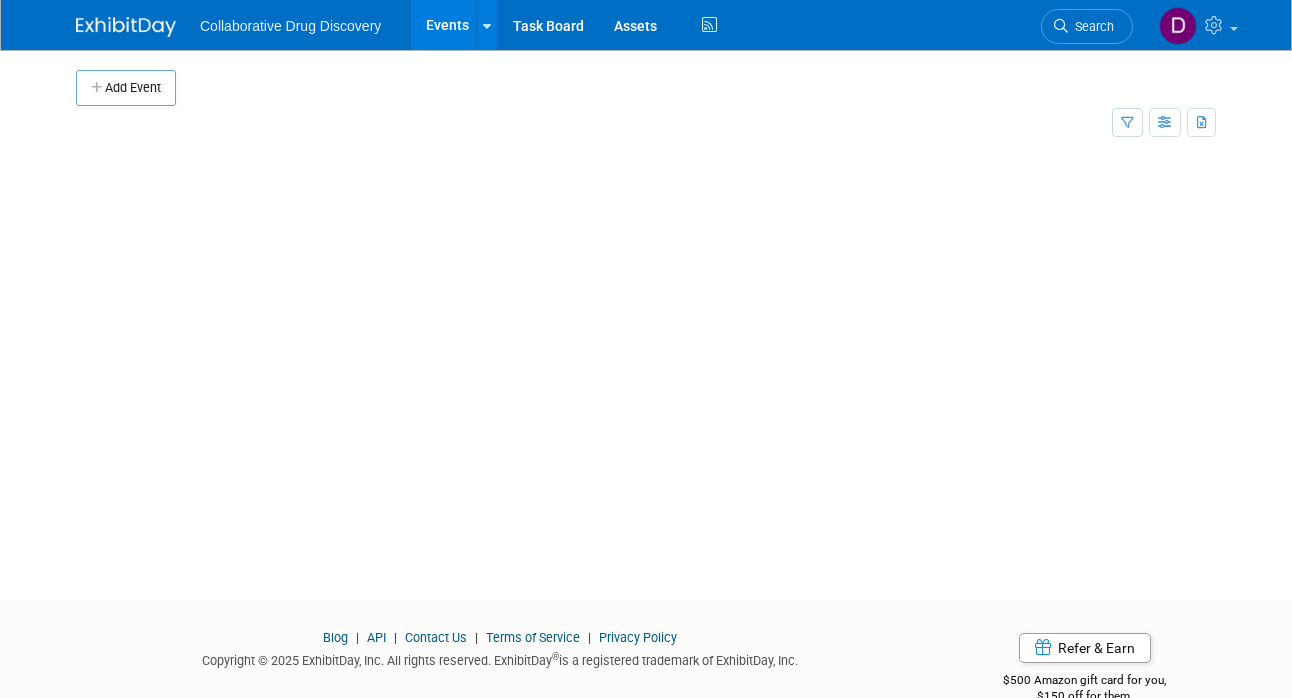 scroll, scrollTop: 0, scrollLeft: 0, axis: both 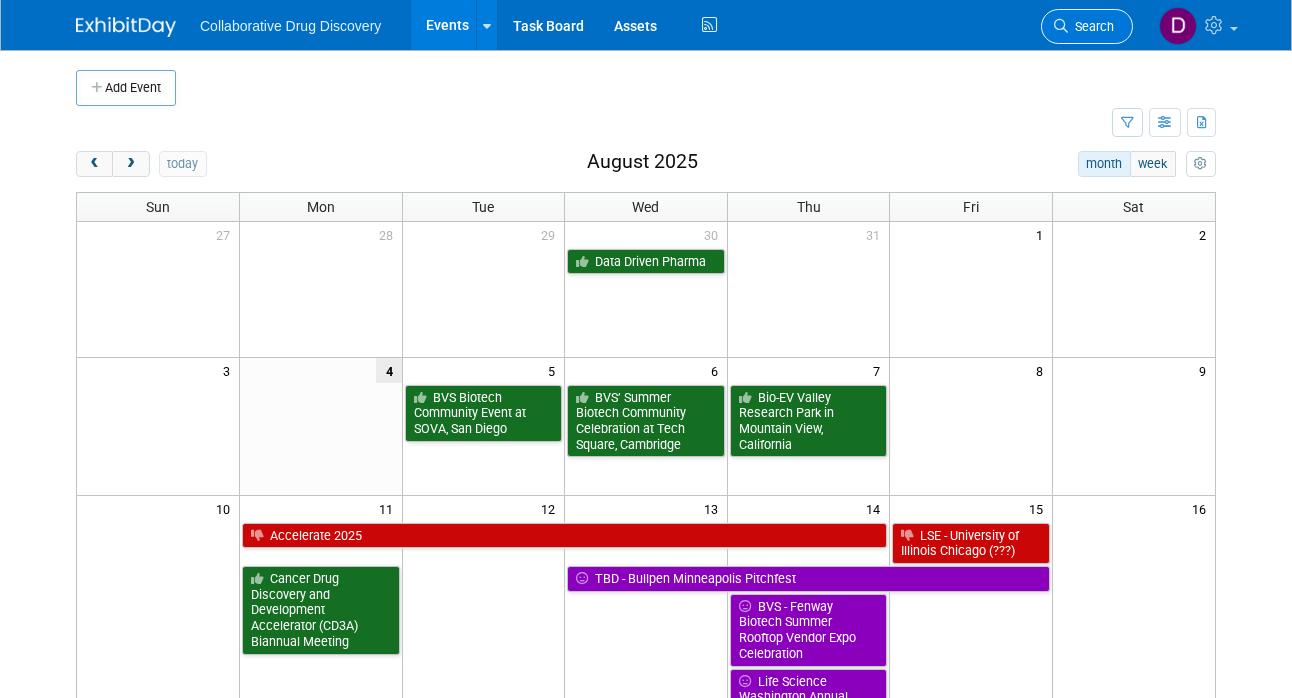 click on "Search" at bounding box center (1091, 26) 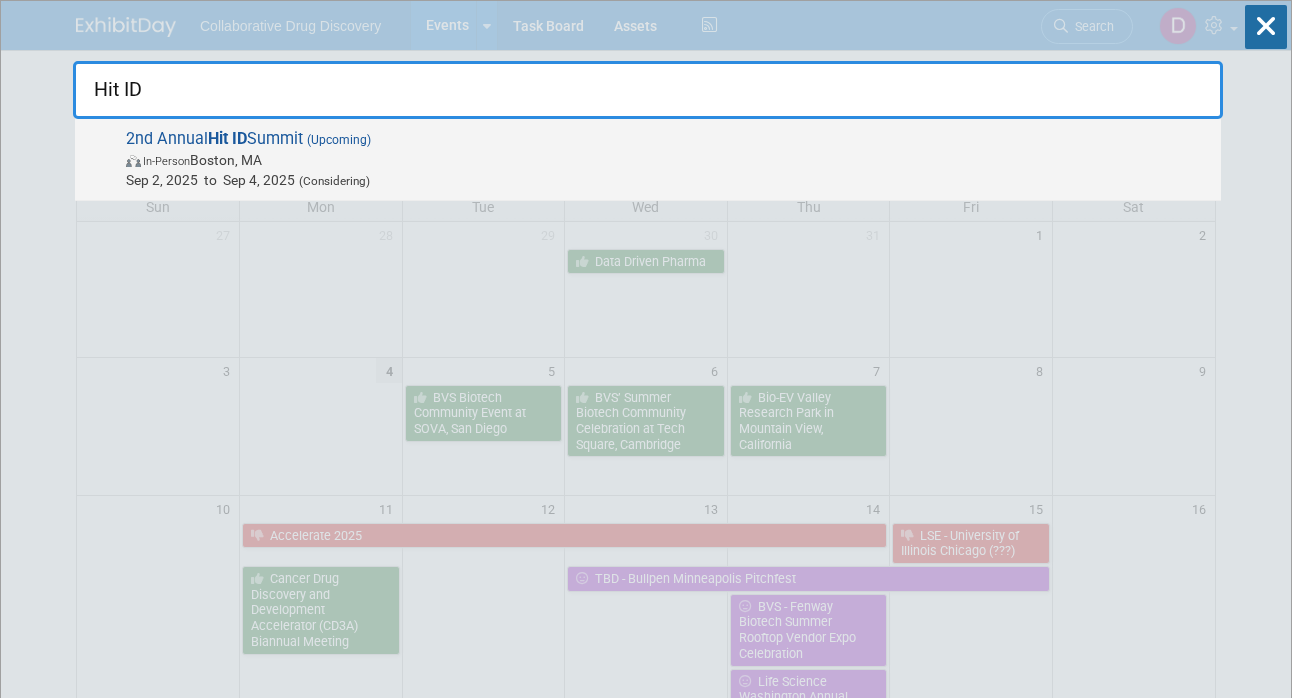 type on "Hit ID" 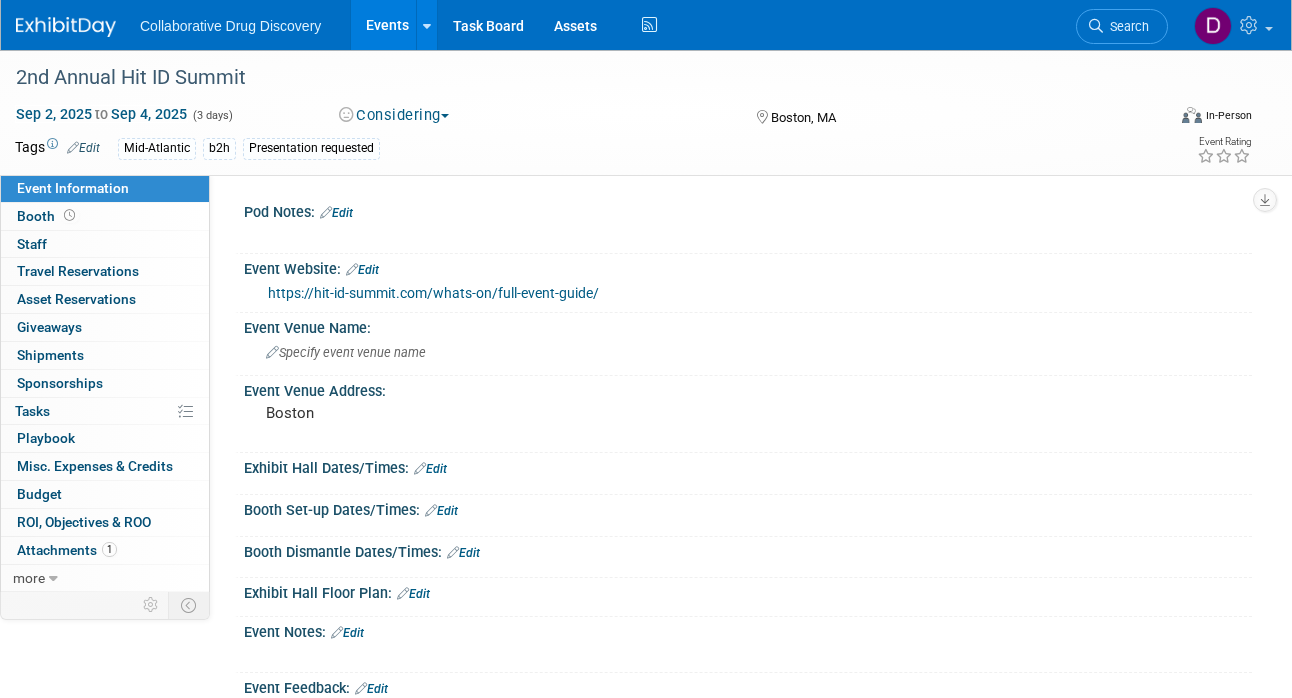 scroll, scrollTop: 0, scrollLeft: 0, axis: both 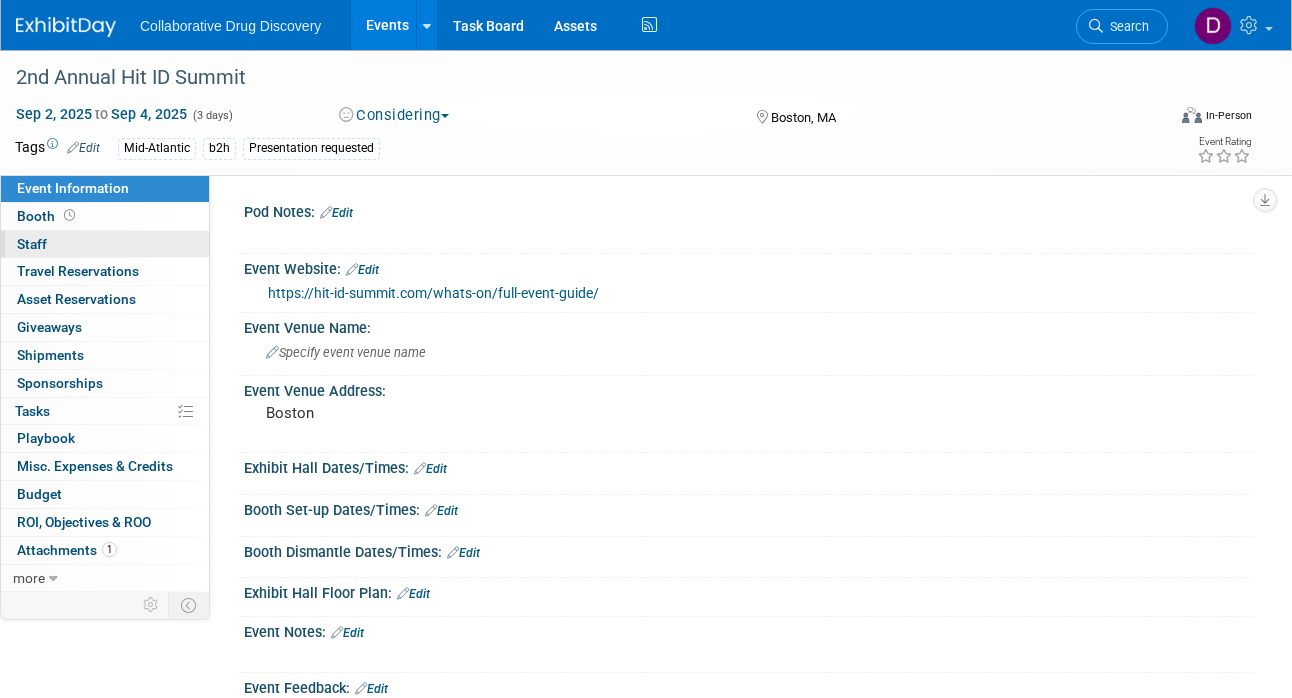 click on "0
Staff 0" at bounding box center [105, 244] 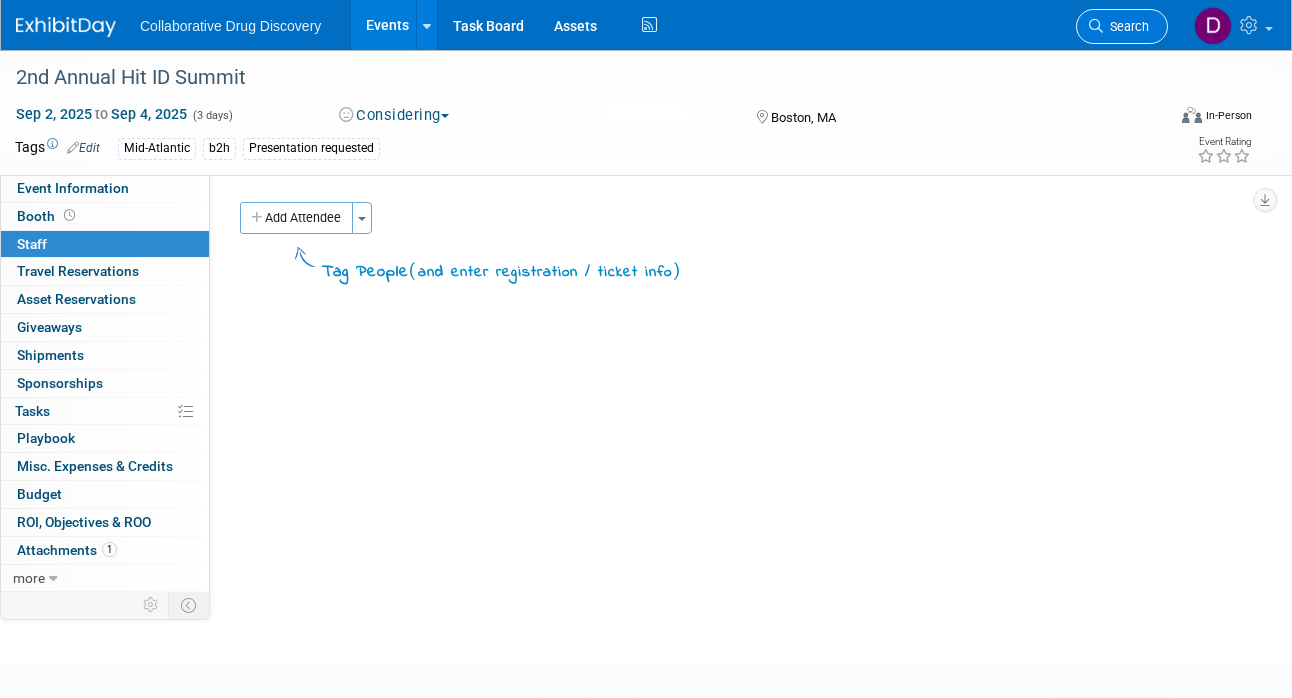 click on "Search" at bounding box center [1126, 26] 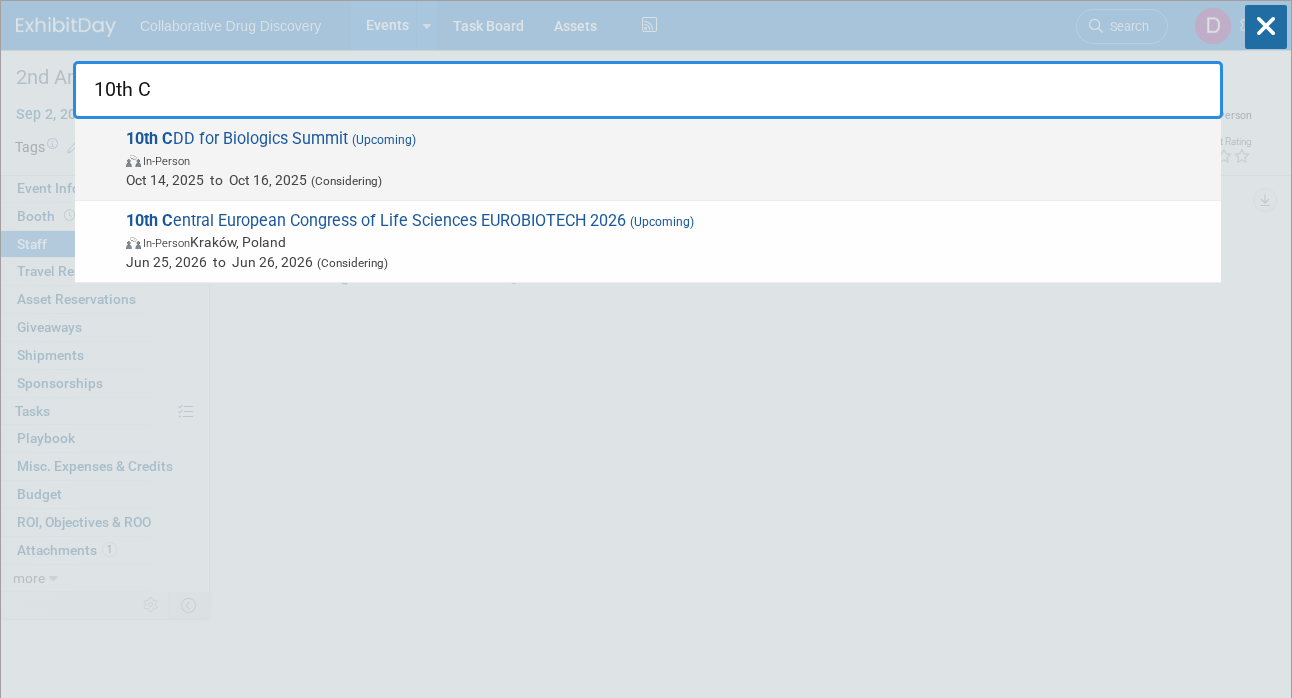 type on "10th C" 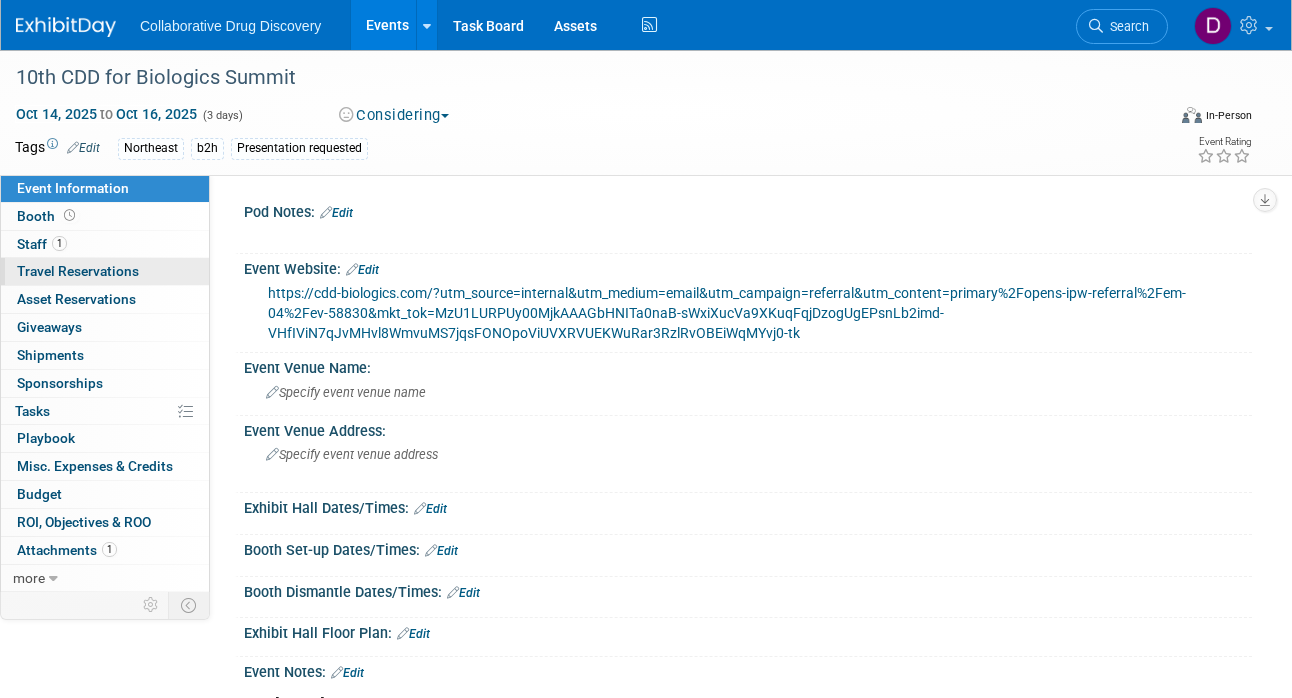 scroll, scrollTop: 0, scrollLeft: 0, axis: both 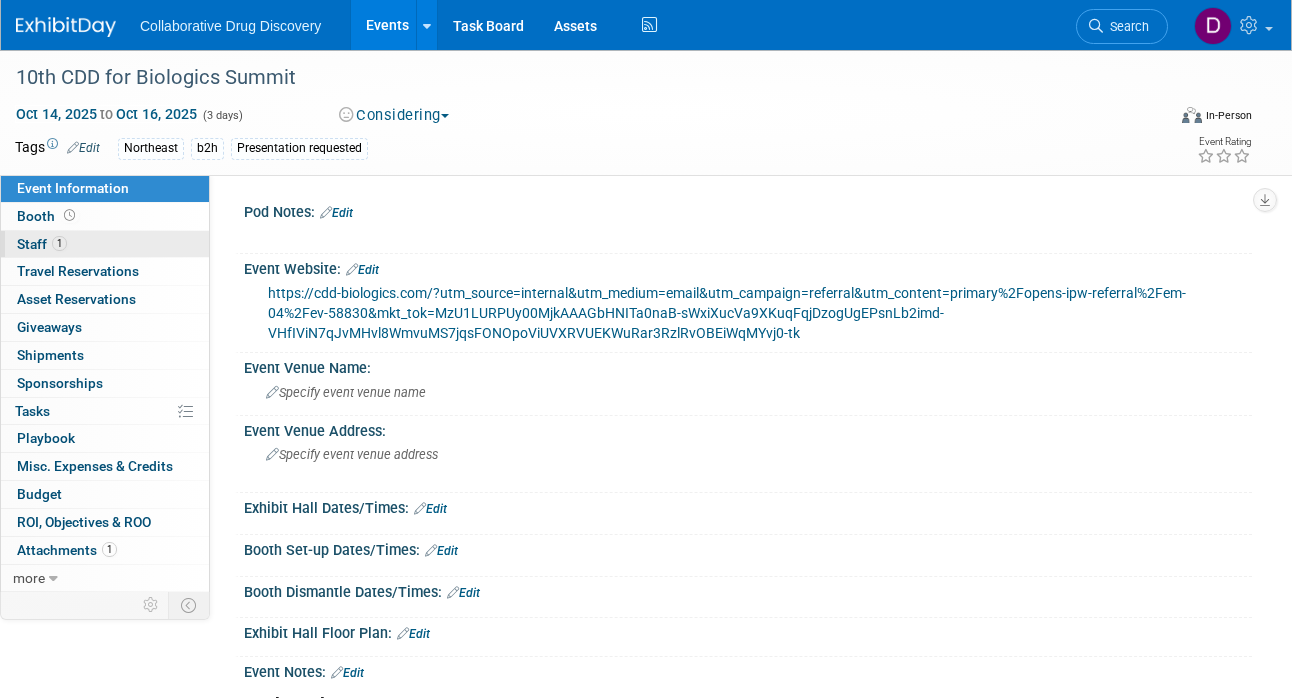 click on "1
Staff 1" at bounding box center [105, 244] 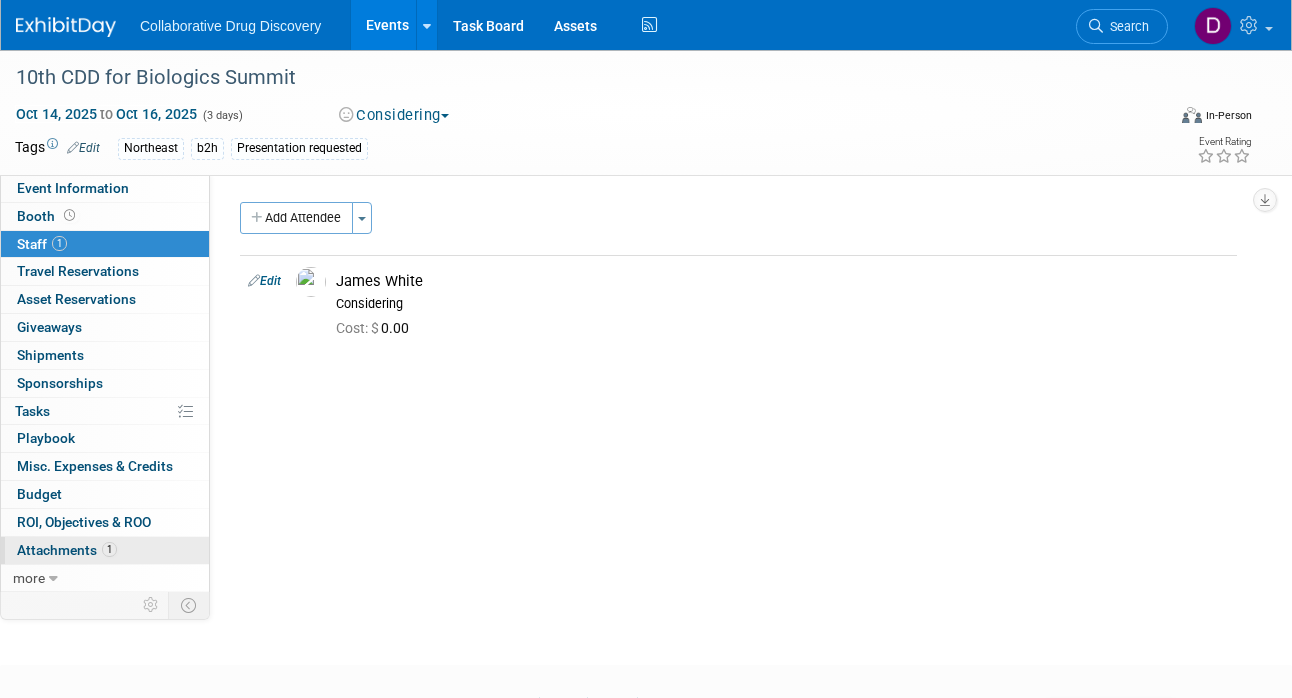 click on "1
Attachments 1" at bounding box center [105, 550] 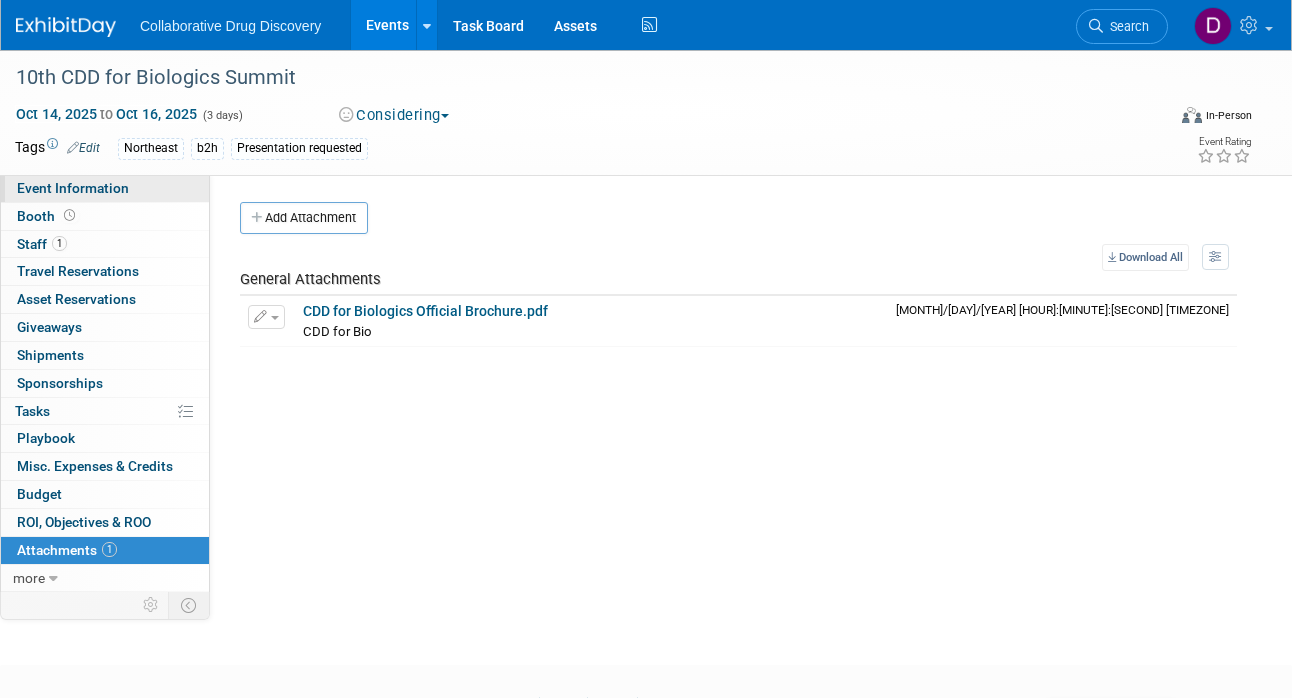click on "Event Information" at bounding box center [73, 188] 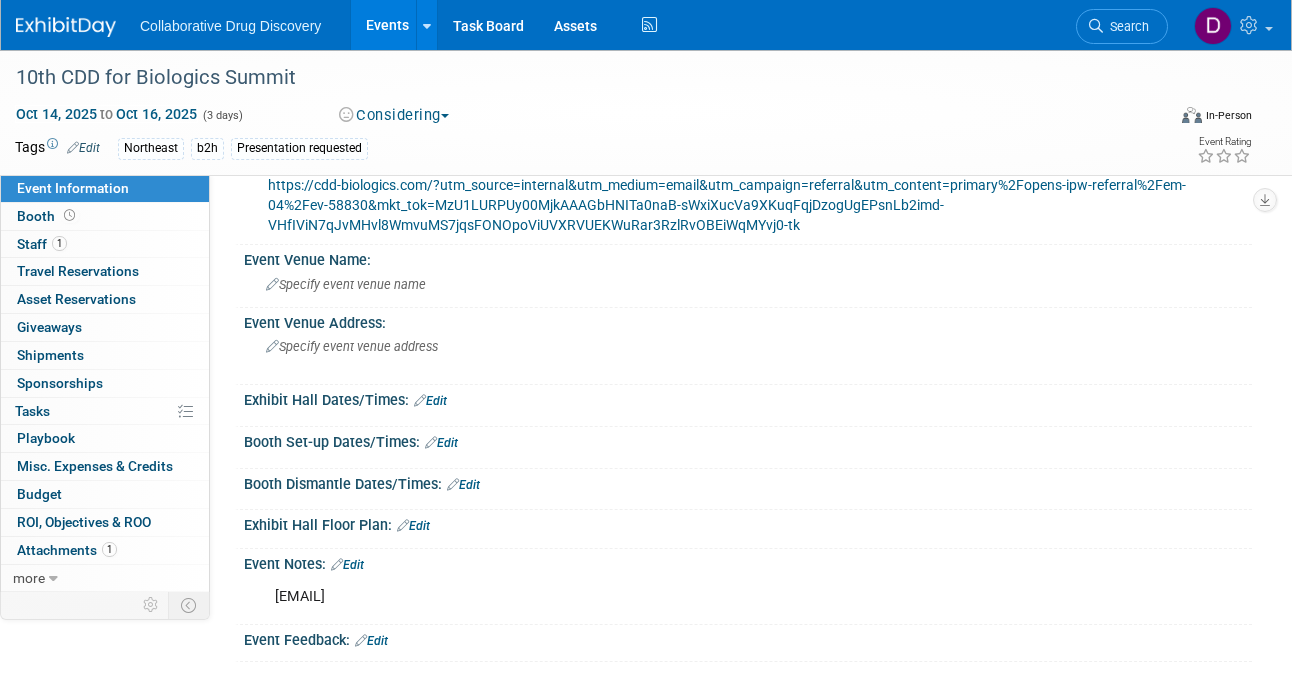scroll, scrollTop: 0, scrollLeft: 0, axis: both 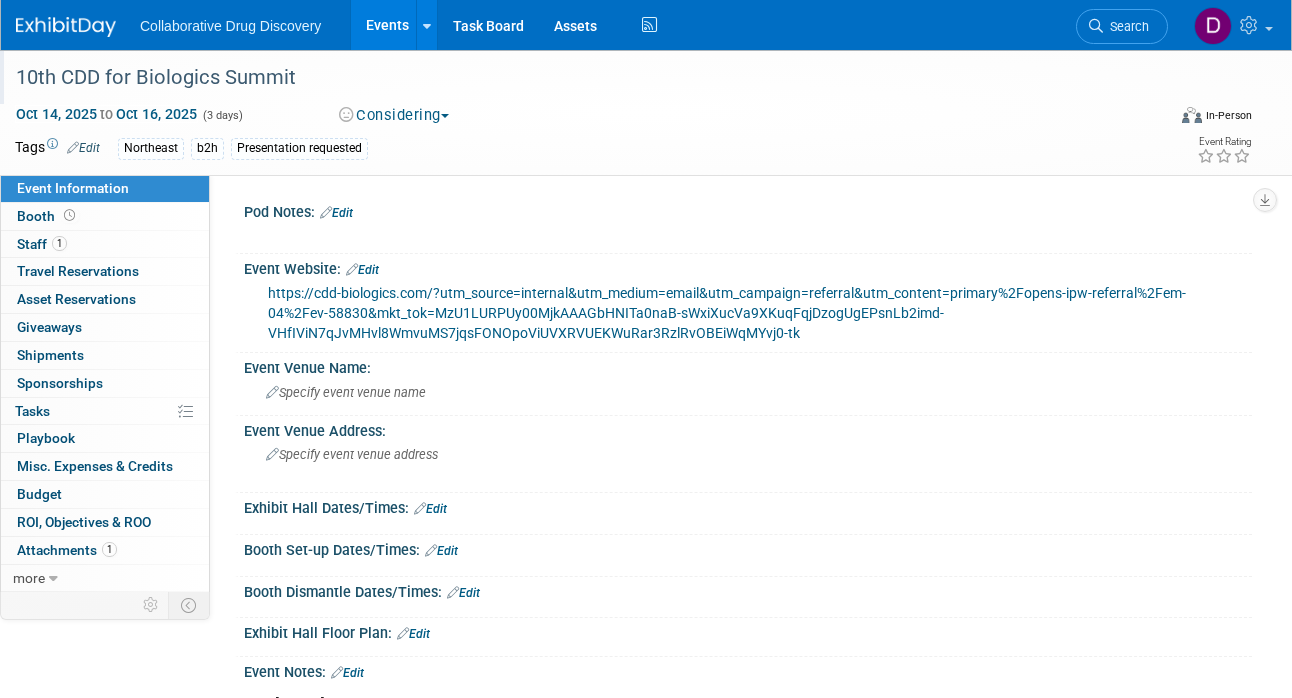 click on "10th CDD for Biologics Summit" at bounding box center [577, 78] 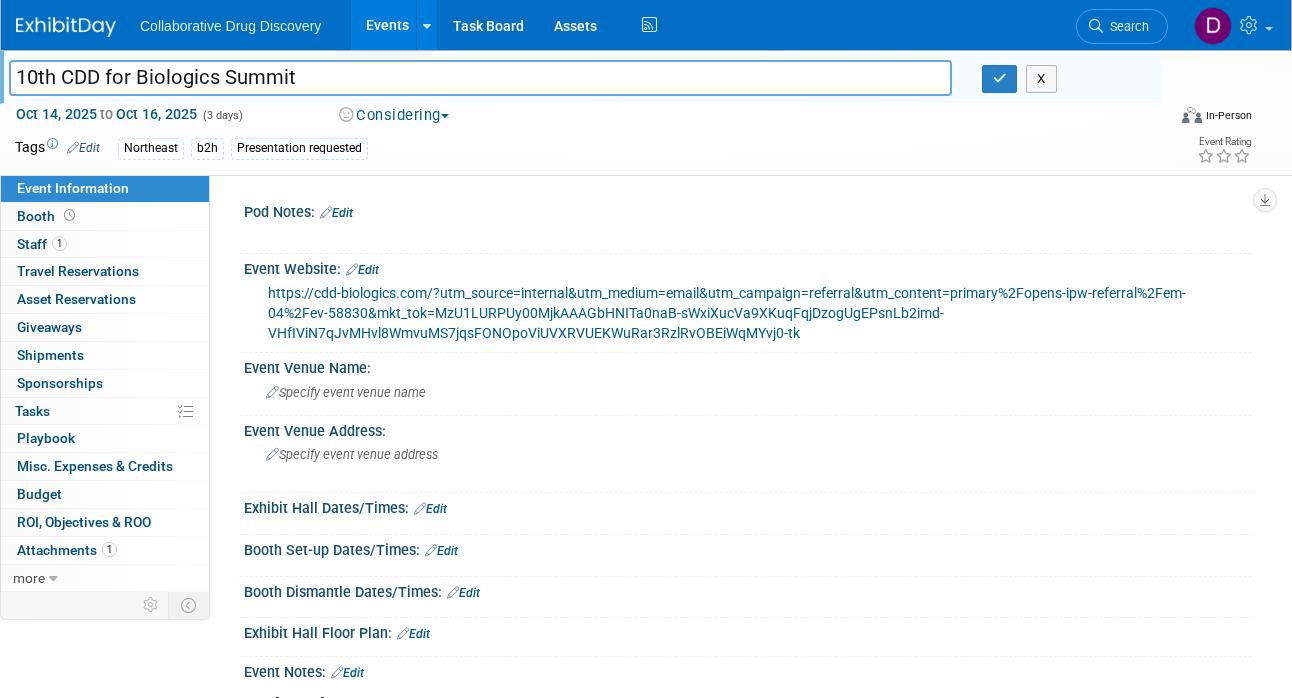 click on "10th CDD for Biologics Summit" at bounding box center (480, 77) 